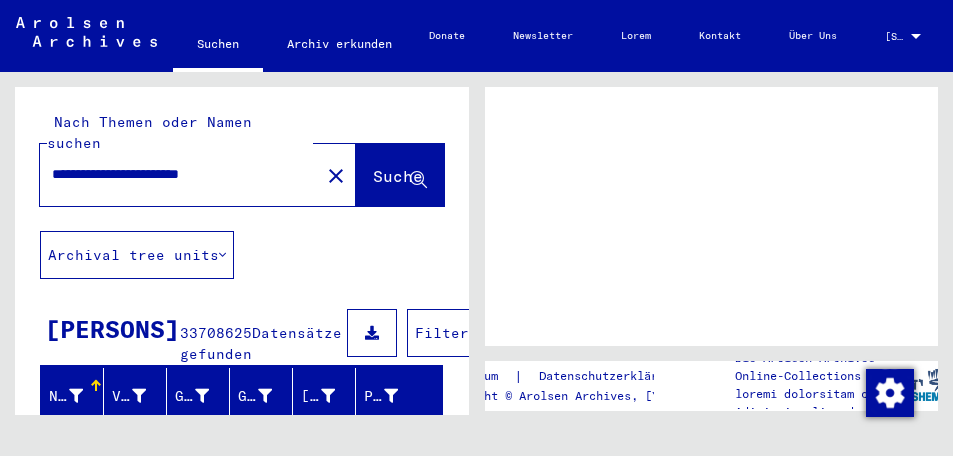 scroll, scrollTop: 0, scrollLeft: 0, axis: both 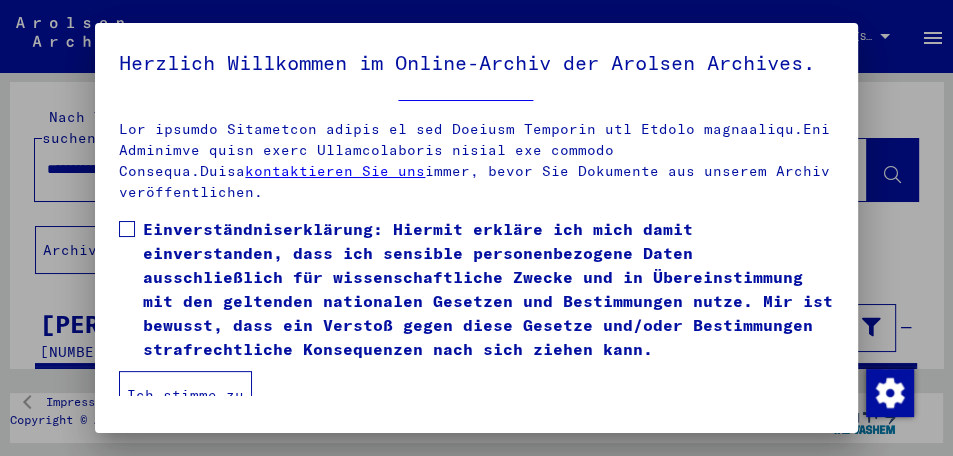 click at bounding box center [127, 229] 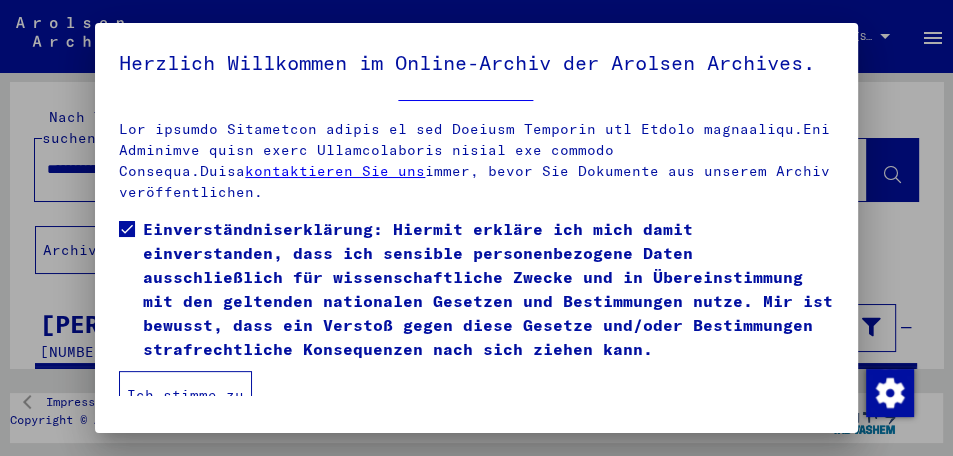 click on "Ich stimme zu" at bounding box center [185, 395] 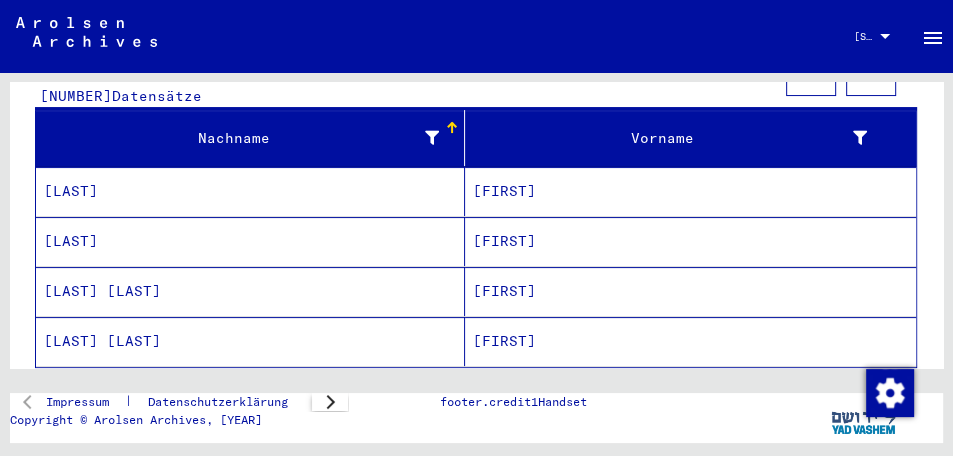 scroll, scrollTop: 258, scrollLeft: 0, axis: vertical 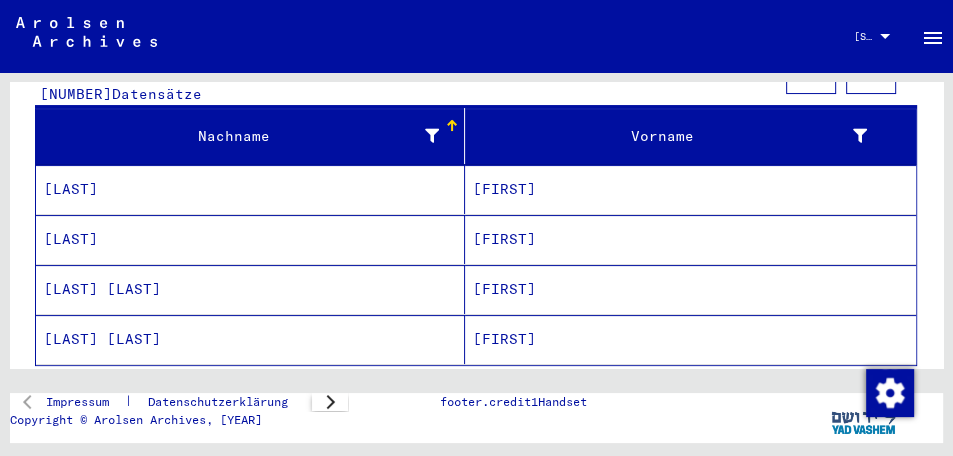 click on "[LAST] [LAST]" at bounding box center [250, 189] 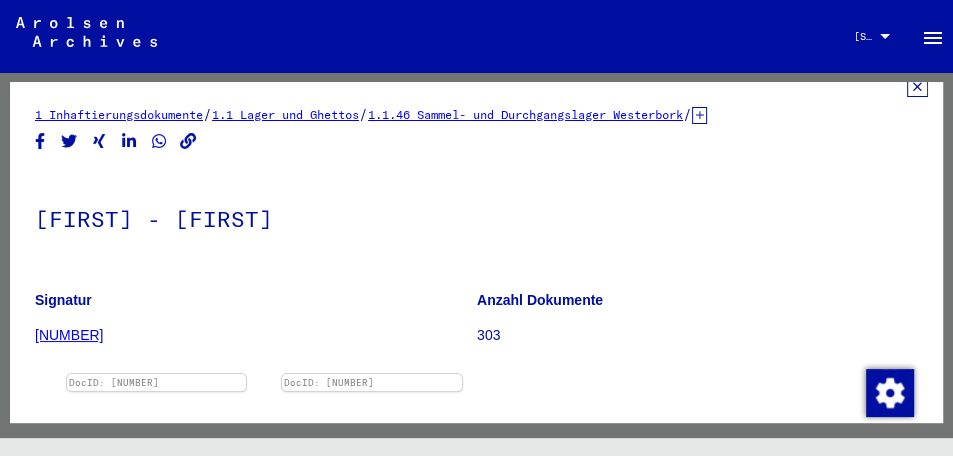 scroll, scrollTop: 25, scrollLeft: 0, axis: vertical 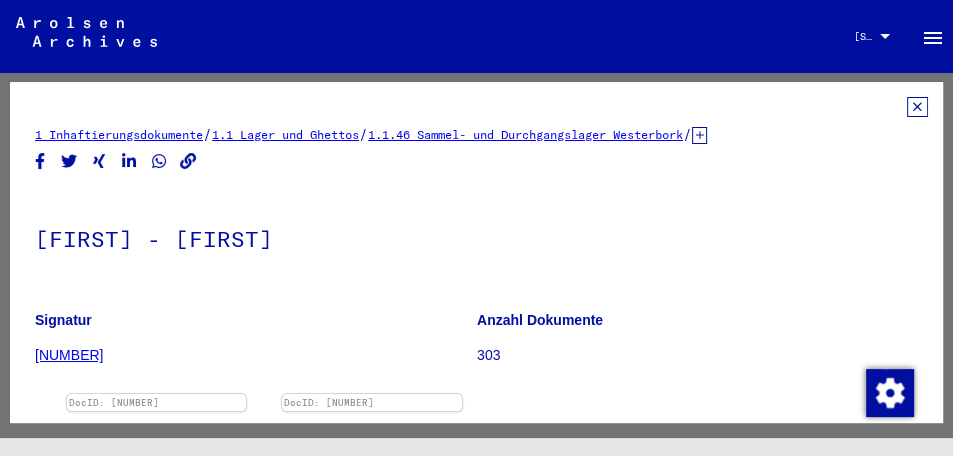 click at bounding box center (917, 107) 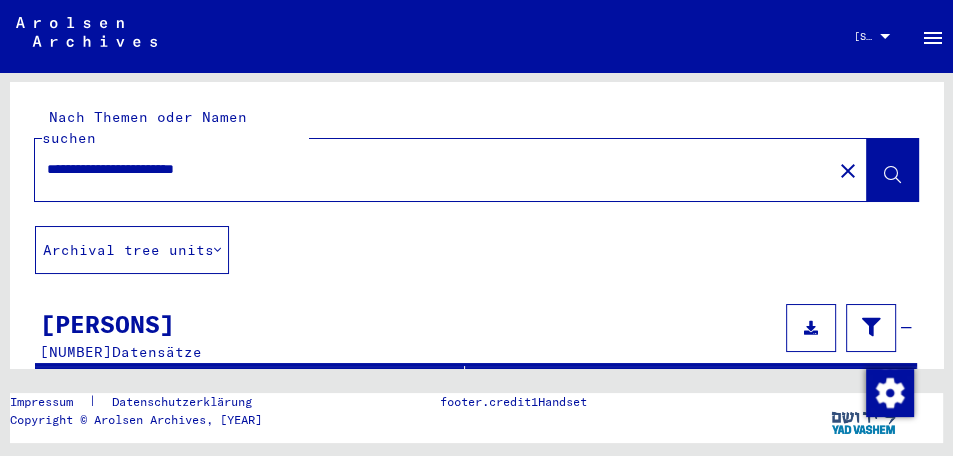 scroll, scrollTop: 0, scrollLeft: 0, axis: both 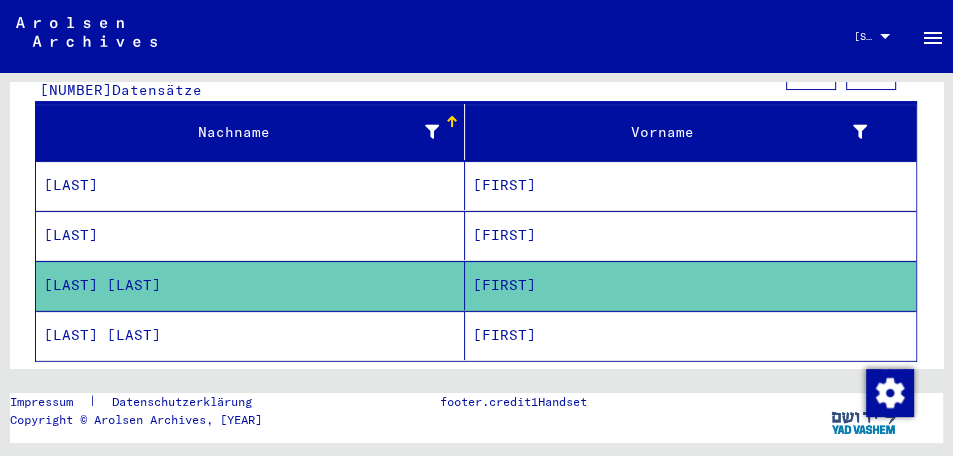 click on "[LAST] [LAST]" at bounding box center [250, 185] 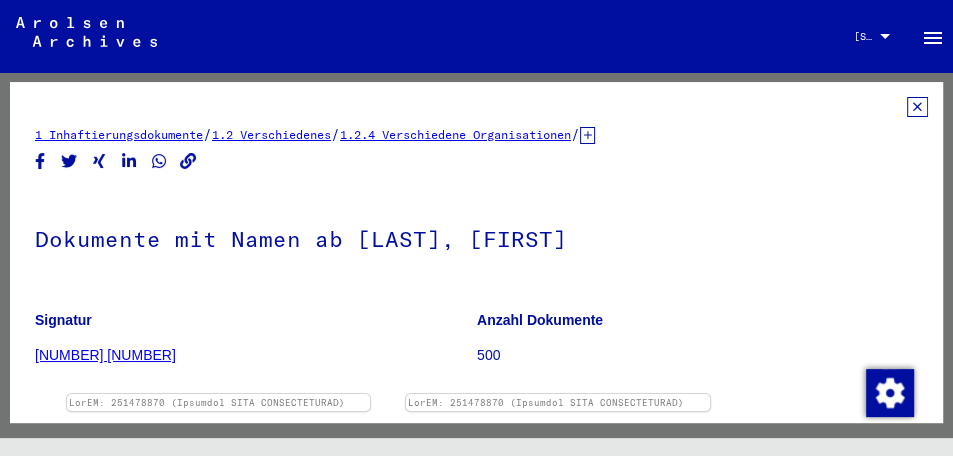 scroll, scrollTop: 0, scrollLeft: 0, axis: both 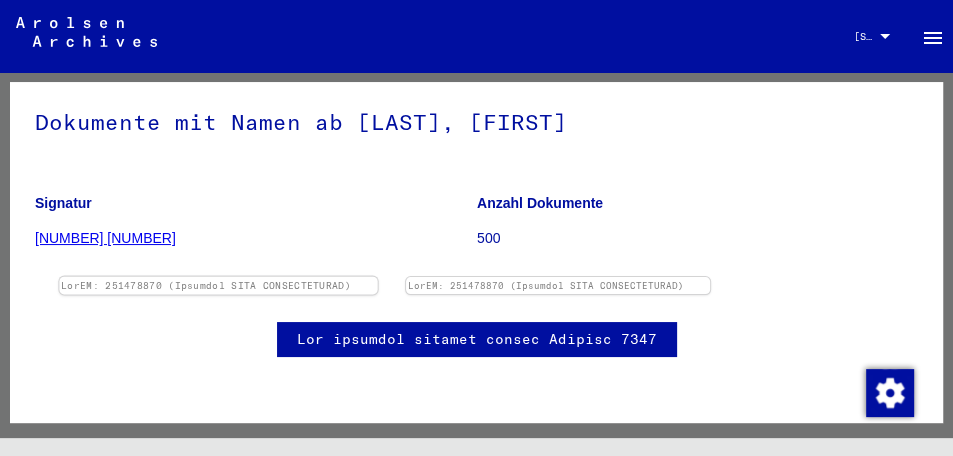 click at bounding box center (218, 277) 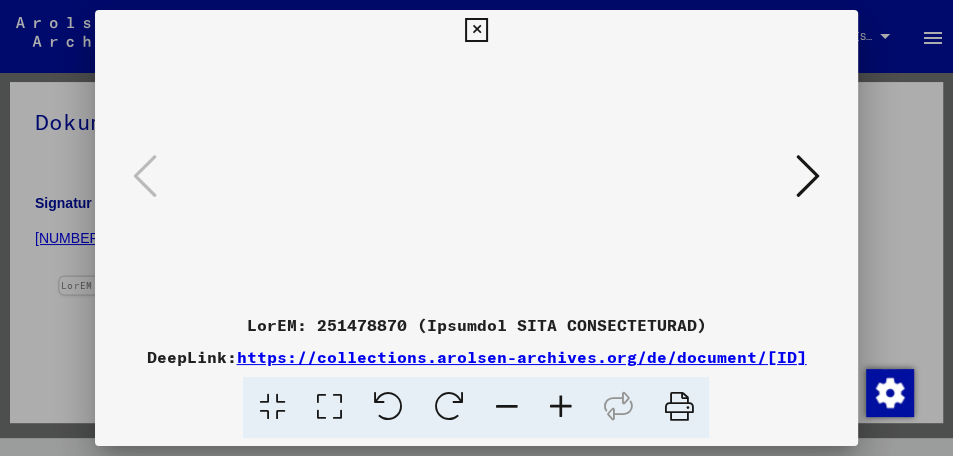 scroll, scrollTop: 0, scrollLeft: 0, axis: both 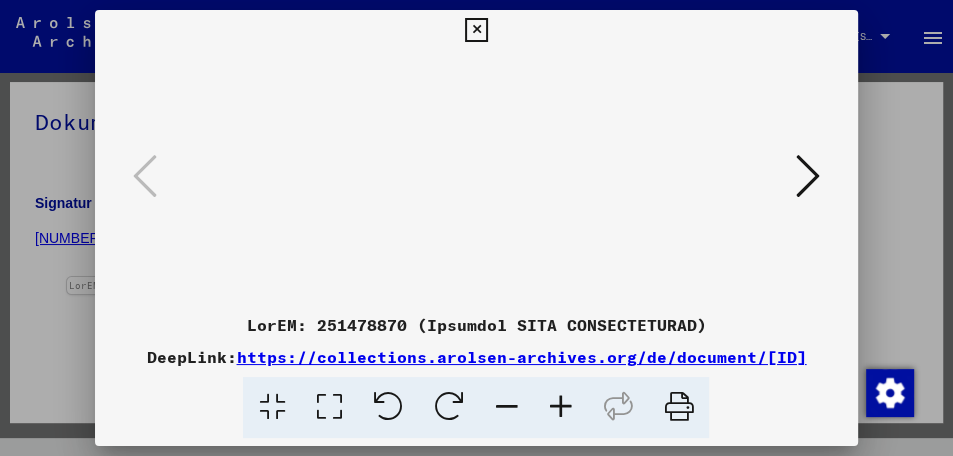 click at bounding box center (808, 176) 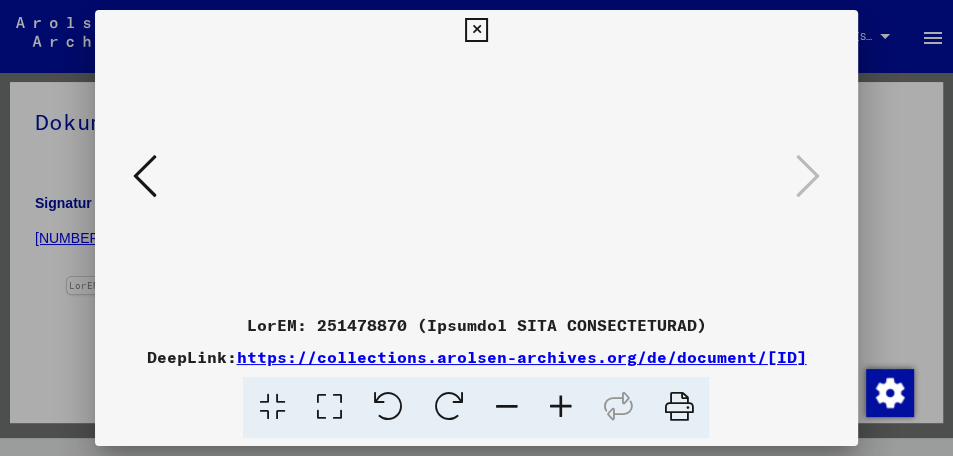 click at bounding box center (476, 30) 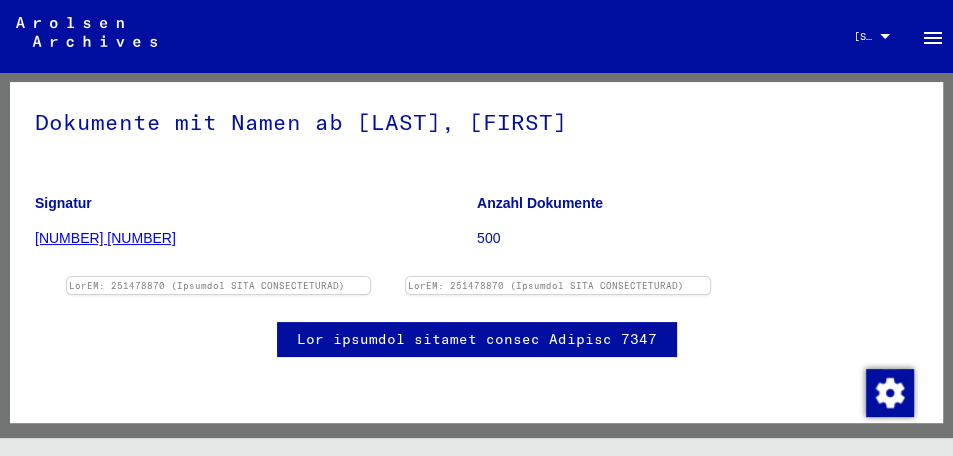 click on "[COUNTRY] [COUNTRY]" at bounding box center (874, 36) 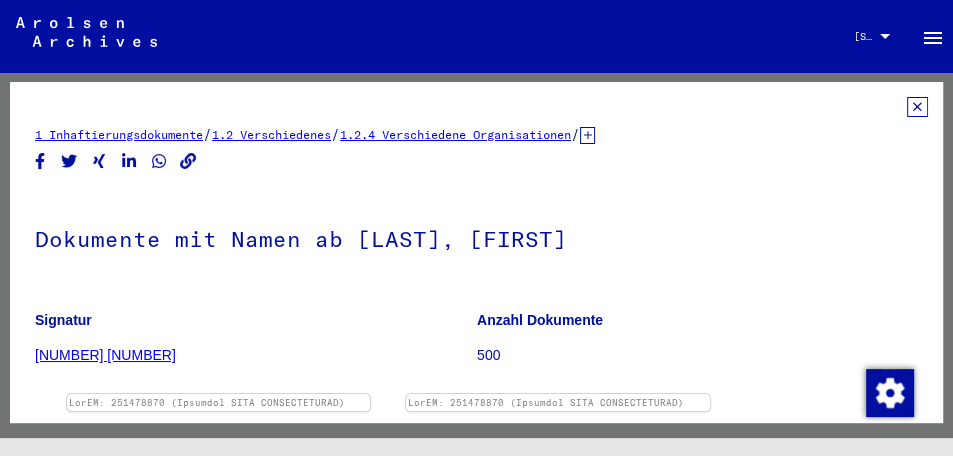 scroll, scrollTop: 0, scrollLeft: 0, axis: both 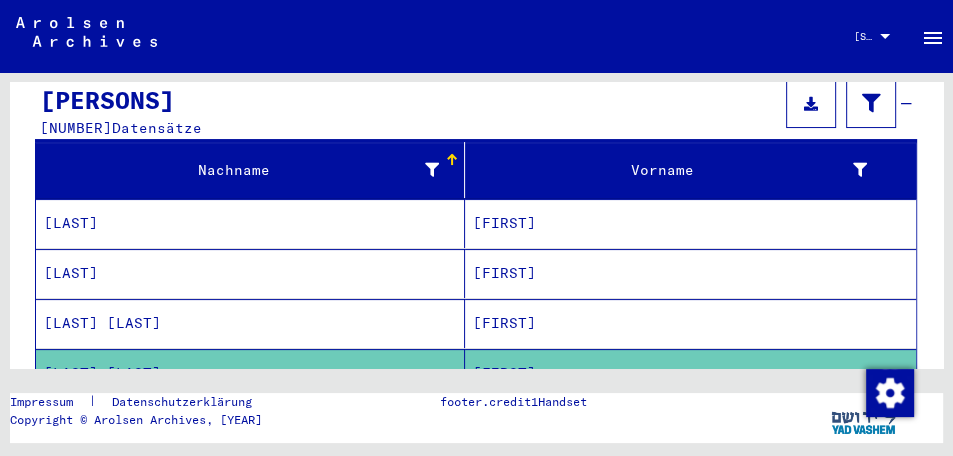 click on "[LAST]" at bounding box center [250, 223] 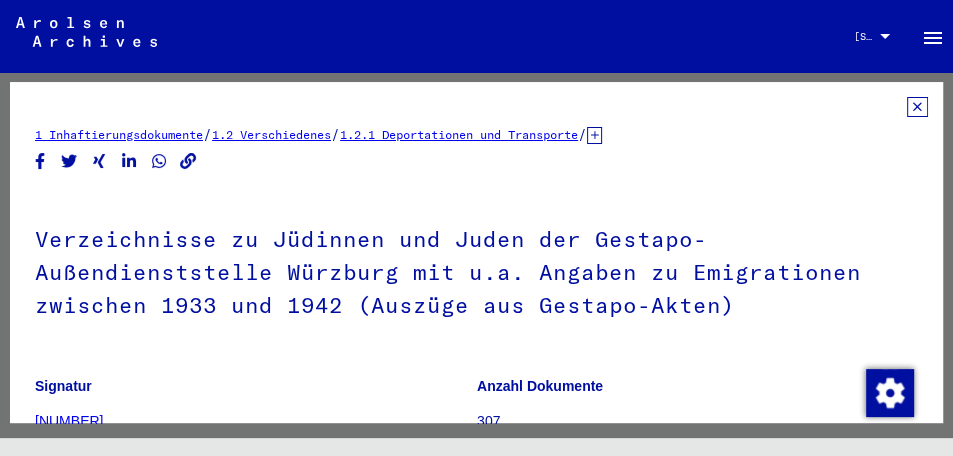 scroll, scrollTop: 0, scrollLeft: 0, axis: both 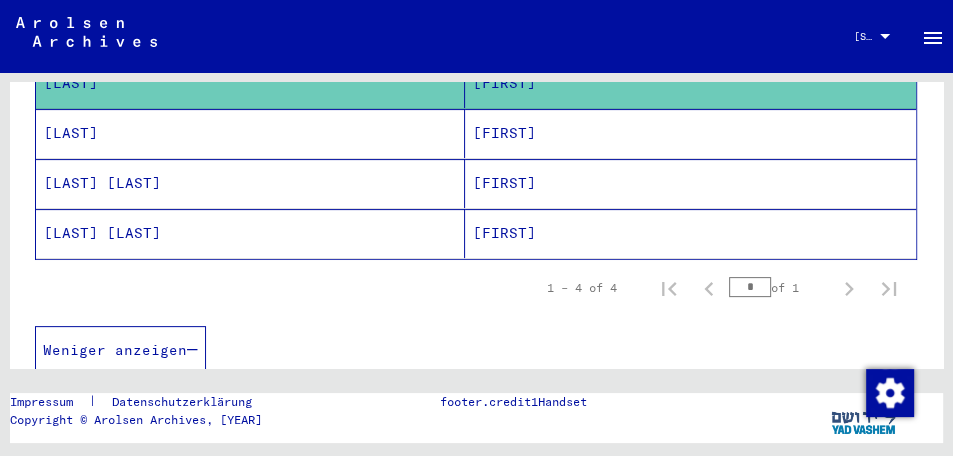 click on "[LAST]" at bounding box center (250, 83) 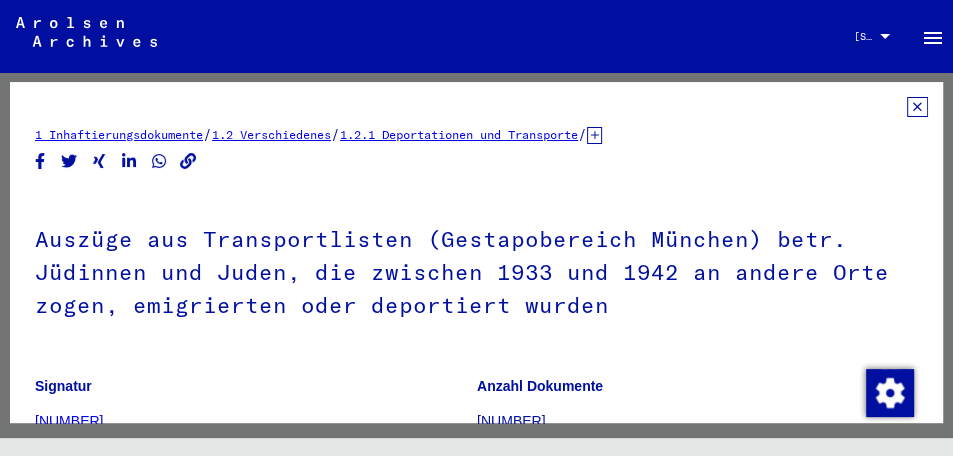 scroll, scrollTop: 0, scrollLeft: 0, axis: both 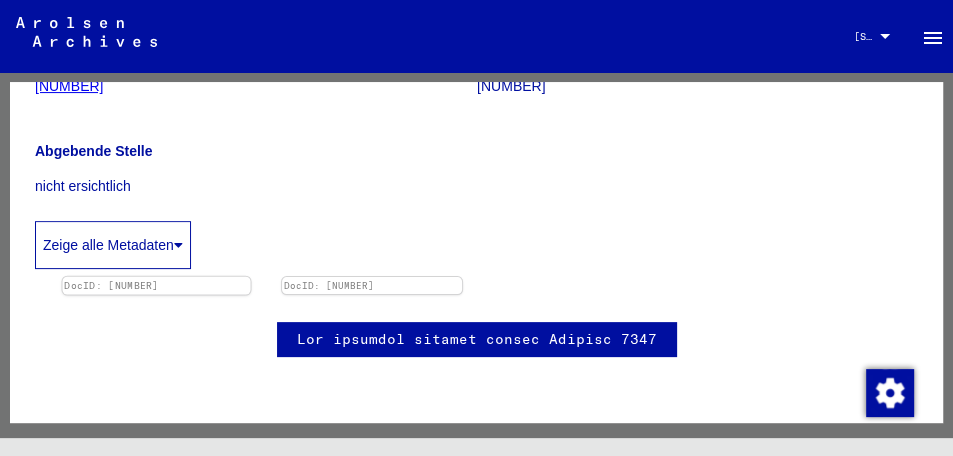 click at bounding box center (157, 277) 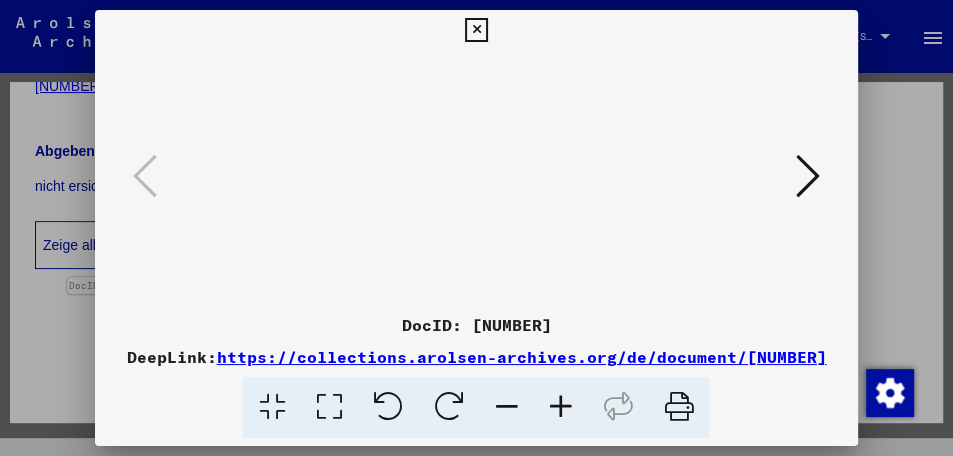 click at bounding box center [387, 407] 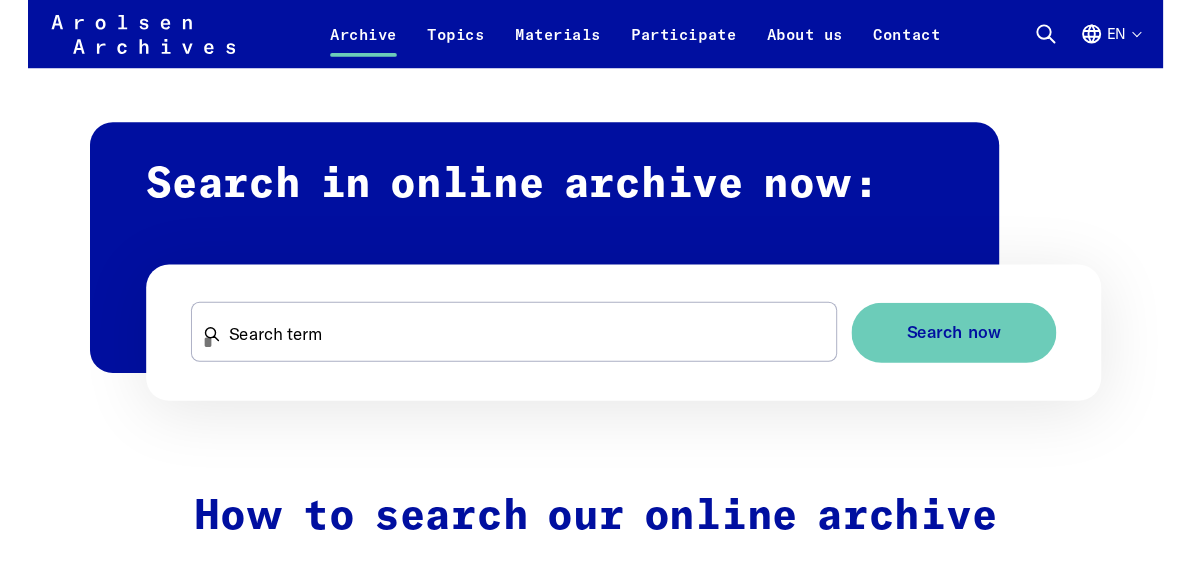 scroll, scrollTop: 1123, scrollLeft: 0, axis: vertical 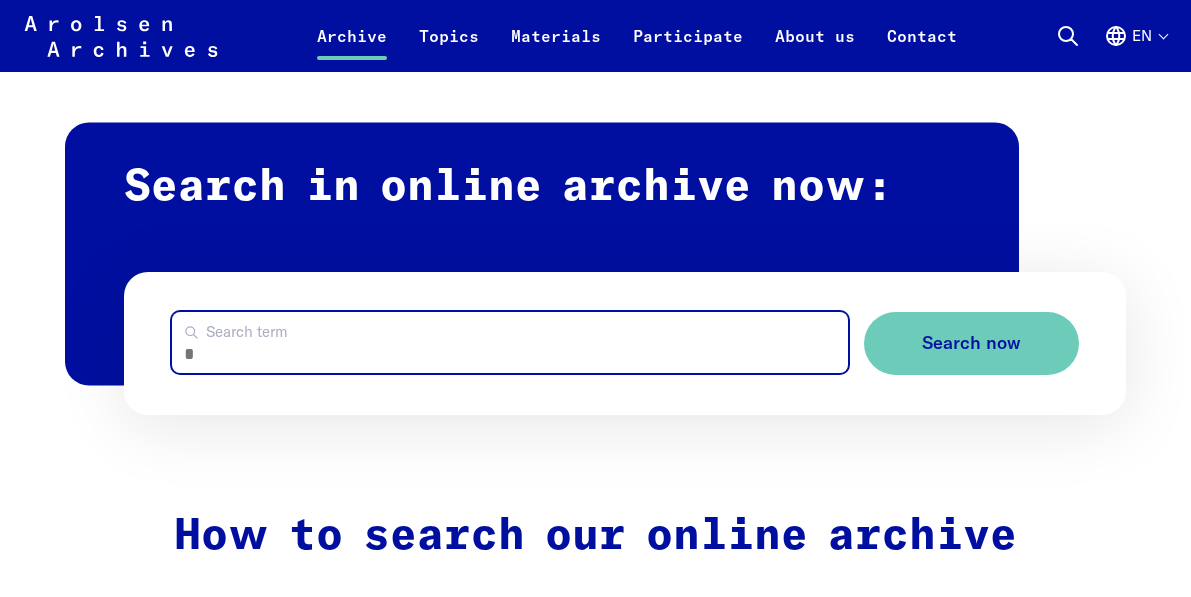 click on "Search term" at bounding box center [510, 342] 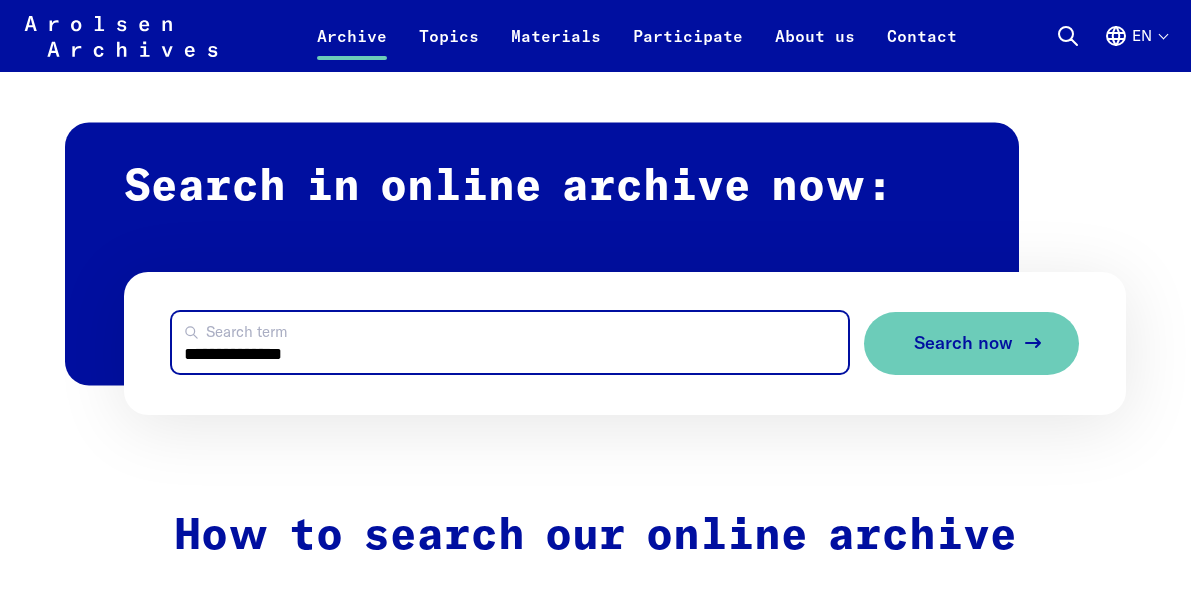 type on "**********" 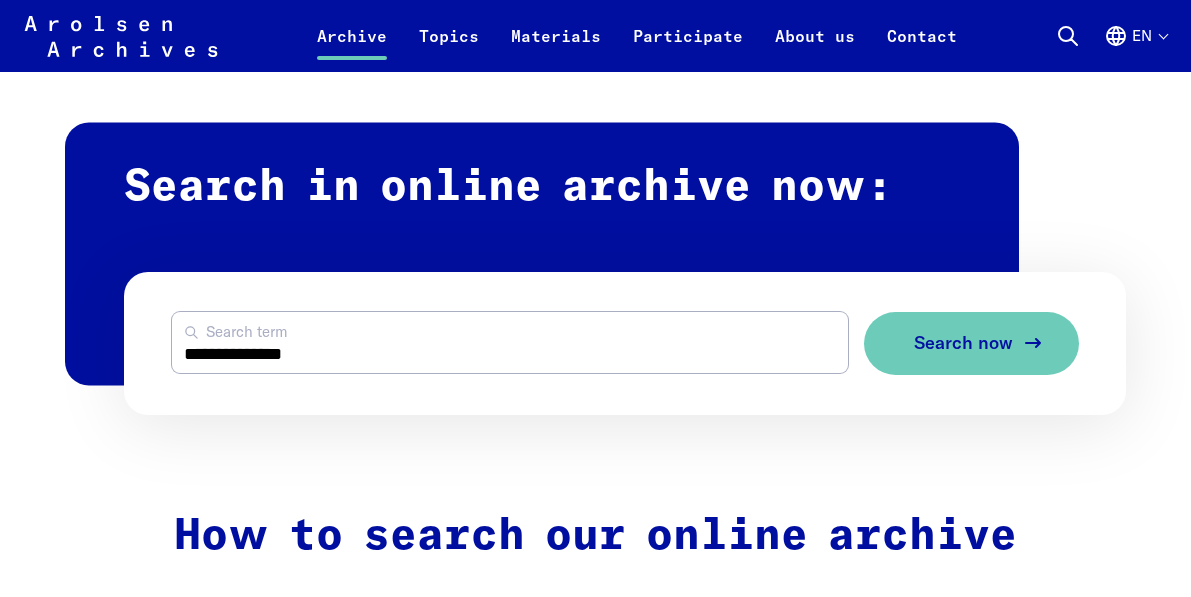 click on "Search now" at bounding box center (963, 343) 